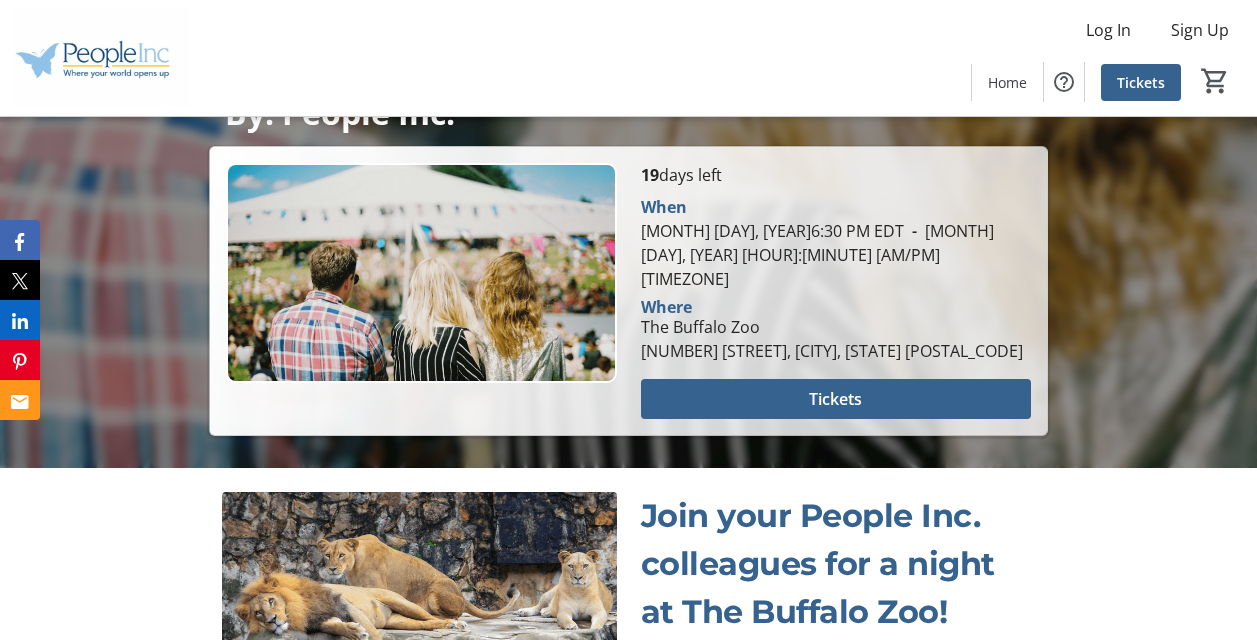 scroll, scrollTop: 512, scrollLeft: 0, axis: vertical 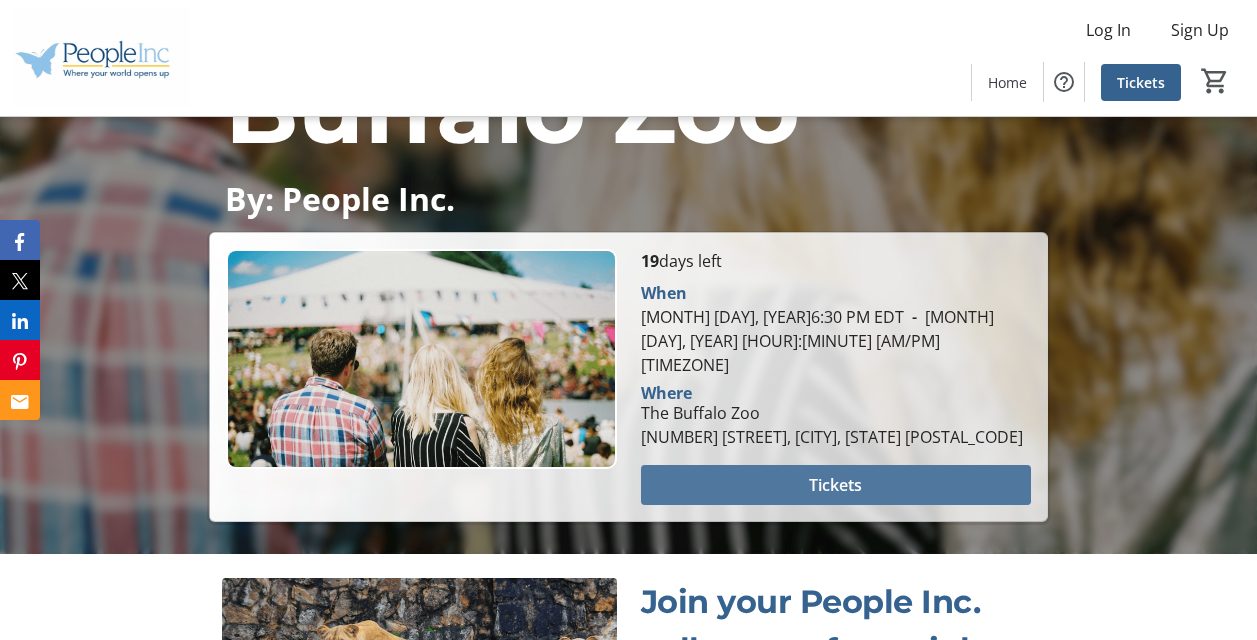 click on "Tickets" at bounding box center [835, 485] 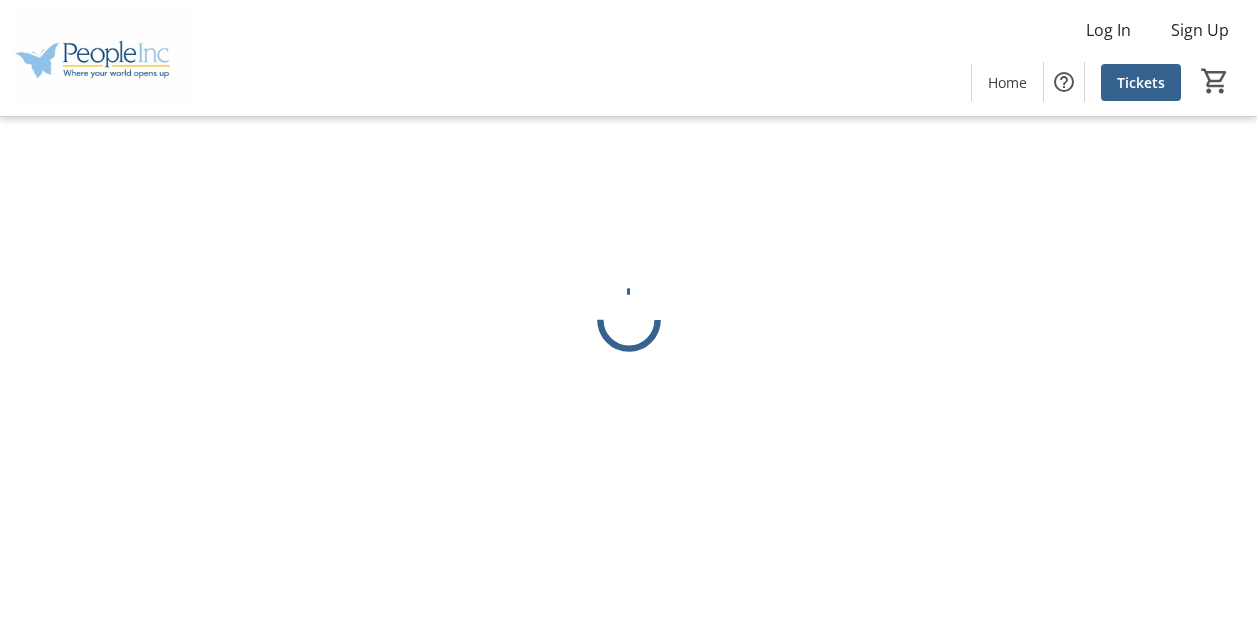 scroll, scrollTop: 0, scrollLeft: 0, axis: both 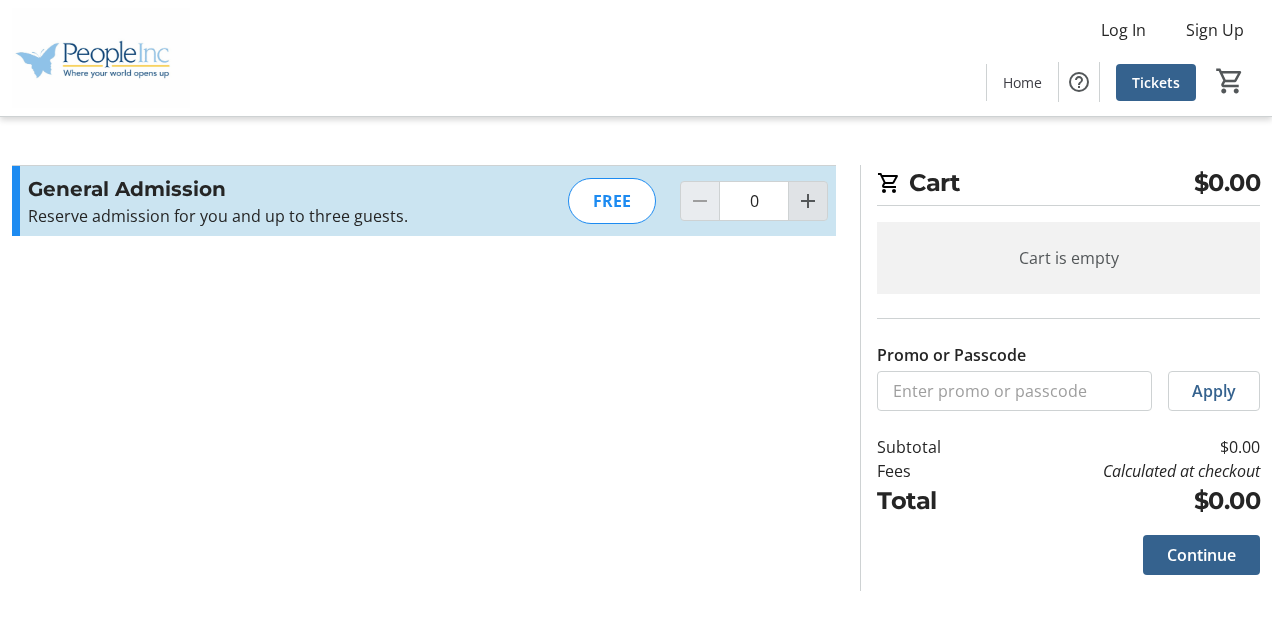 click 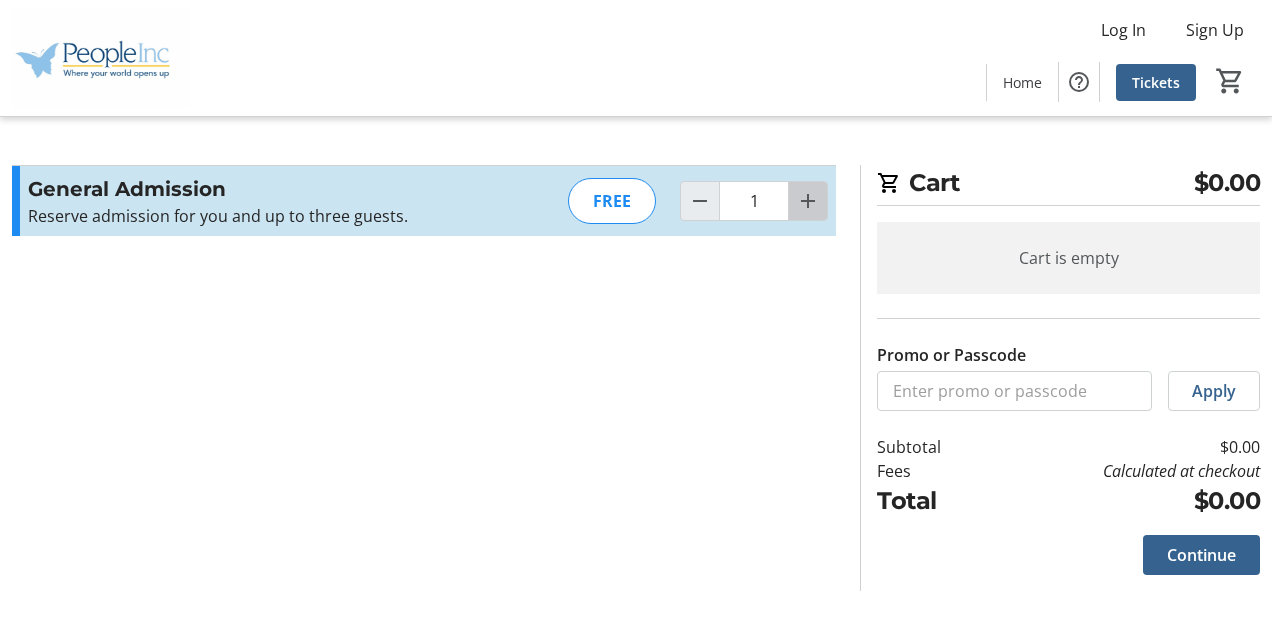 click 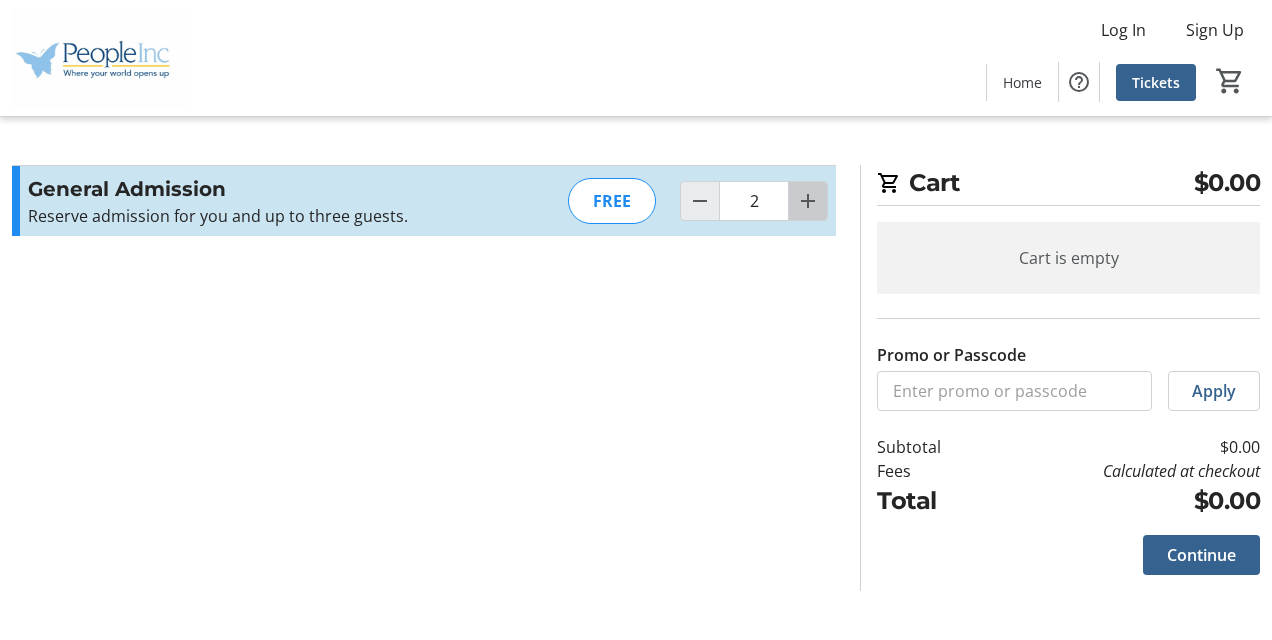 click 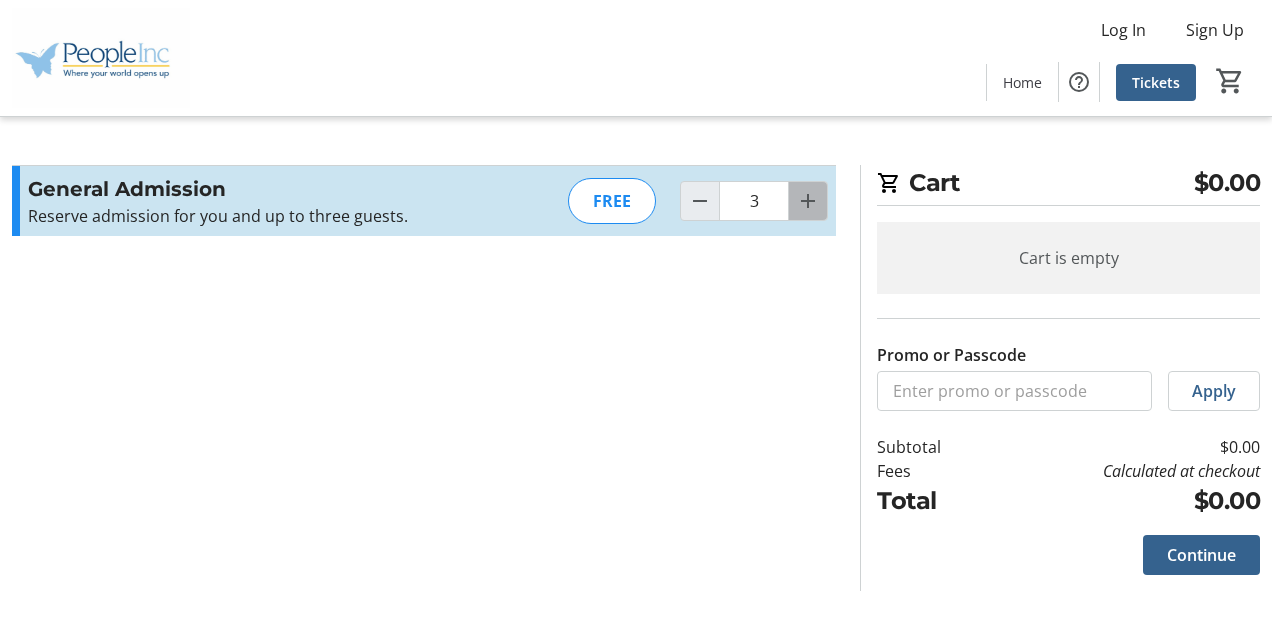 click 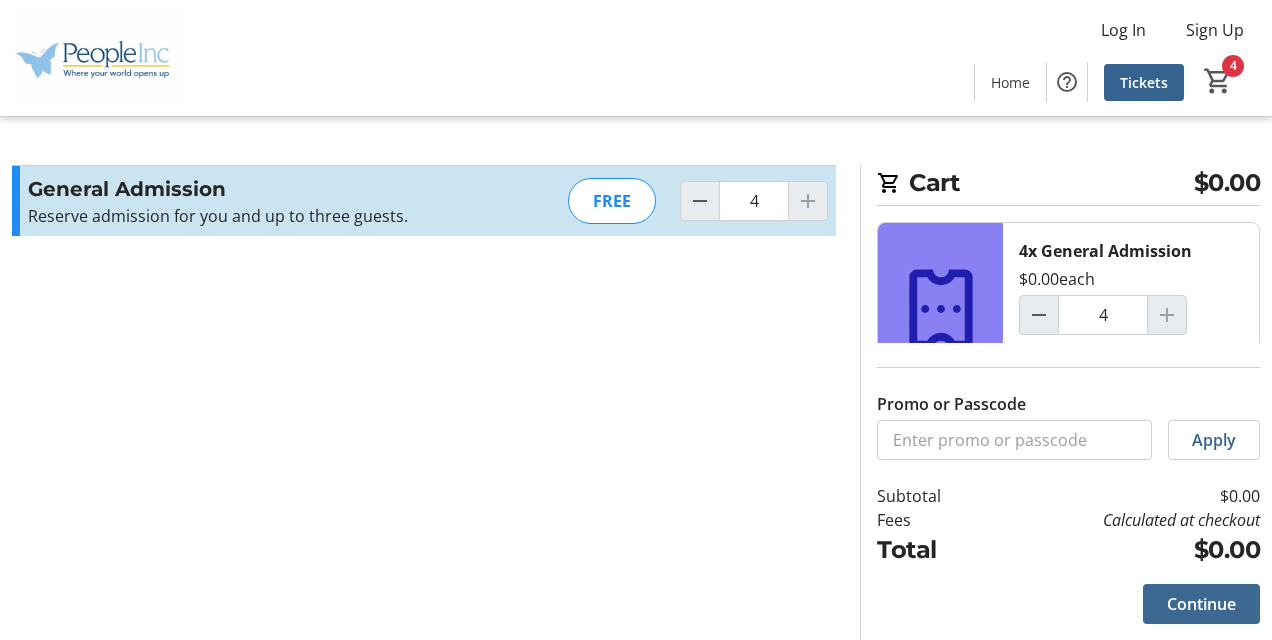 click on "Continue" 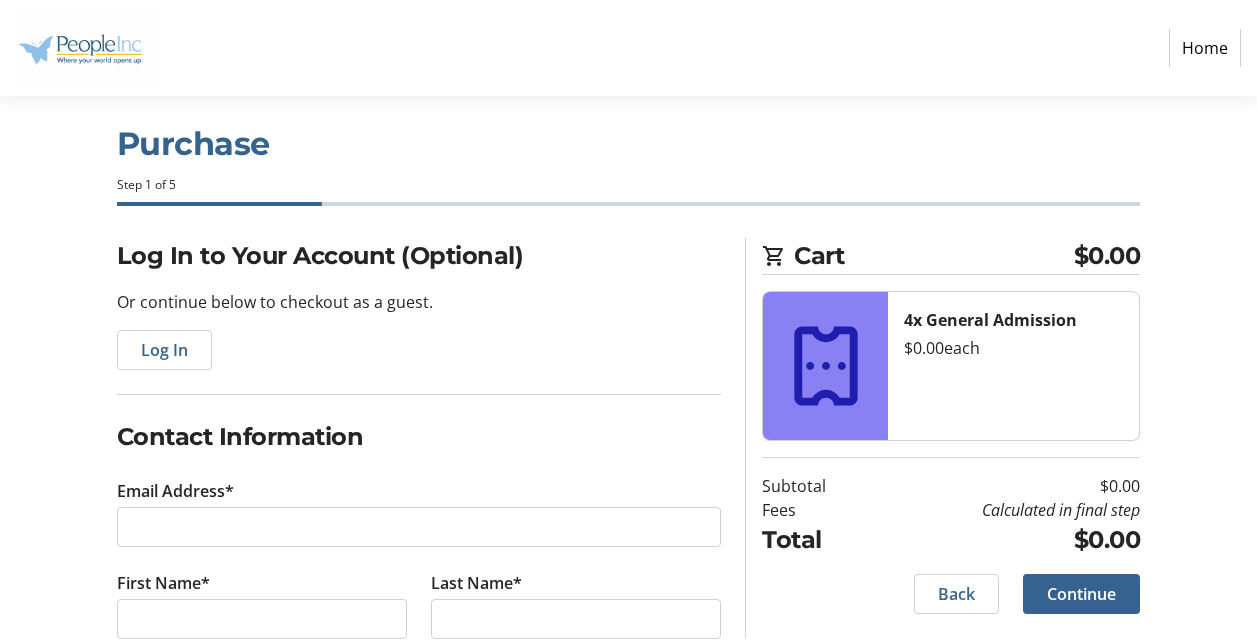 scroll, scrollTop: 163, scrollLeft: 0, axis: vertical 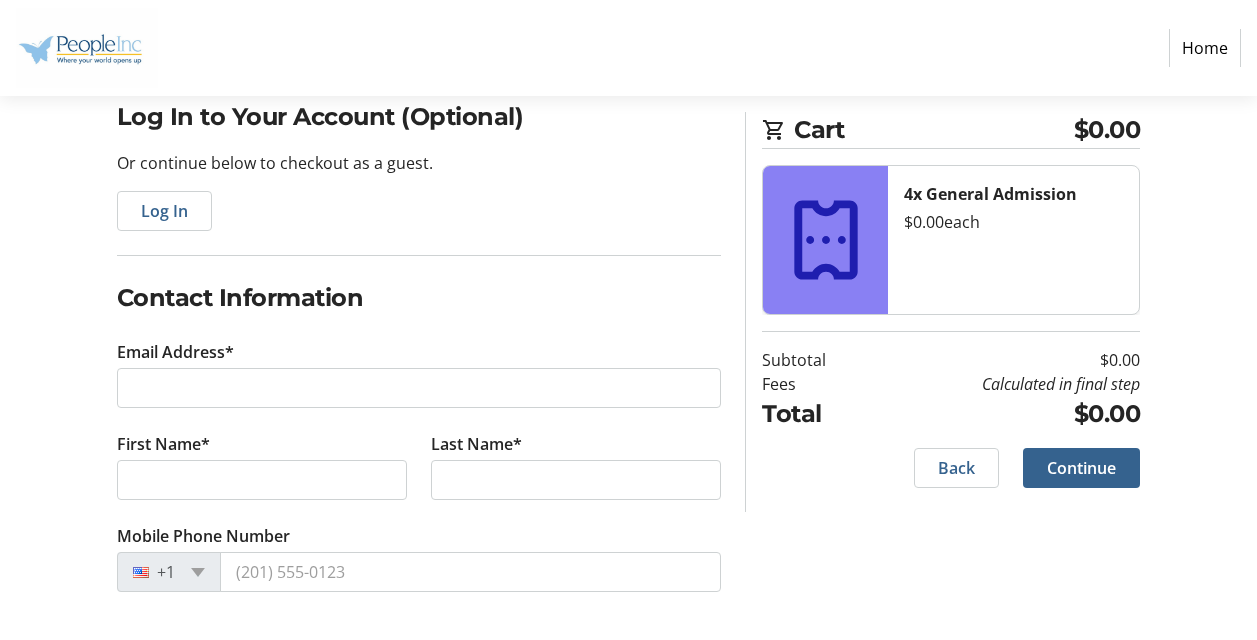 drag, startPoint x: 421, startPoint y: 364, endPoint x: 427, endPoint y: 380, distance: 17.088007 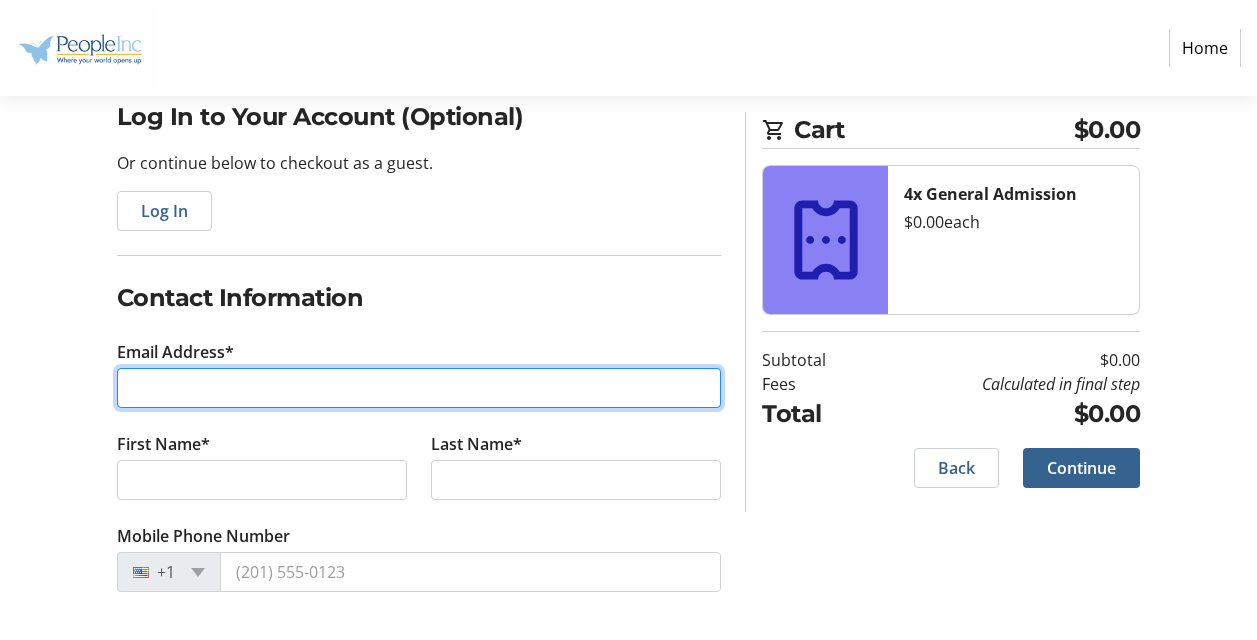 click on "Email Address*" at bounding box center (419, 388) 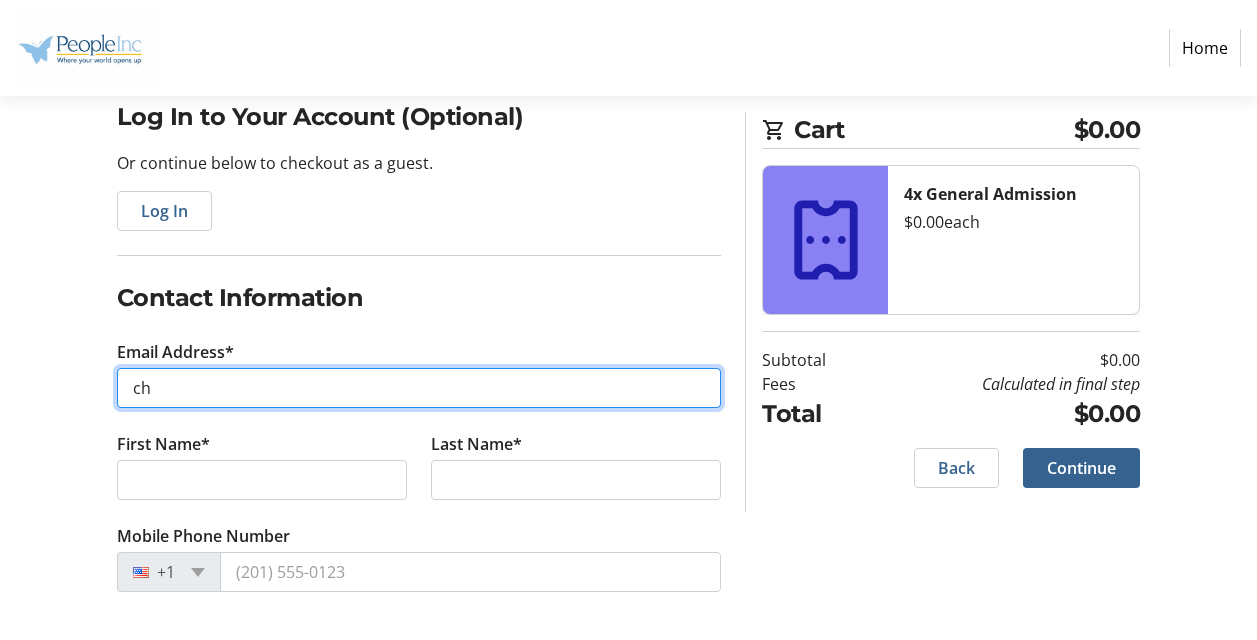 type on "c" 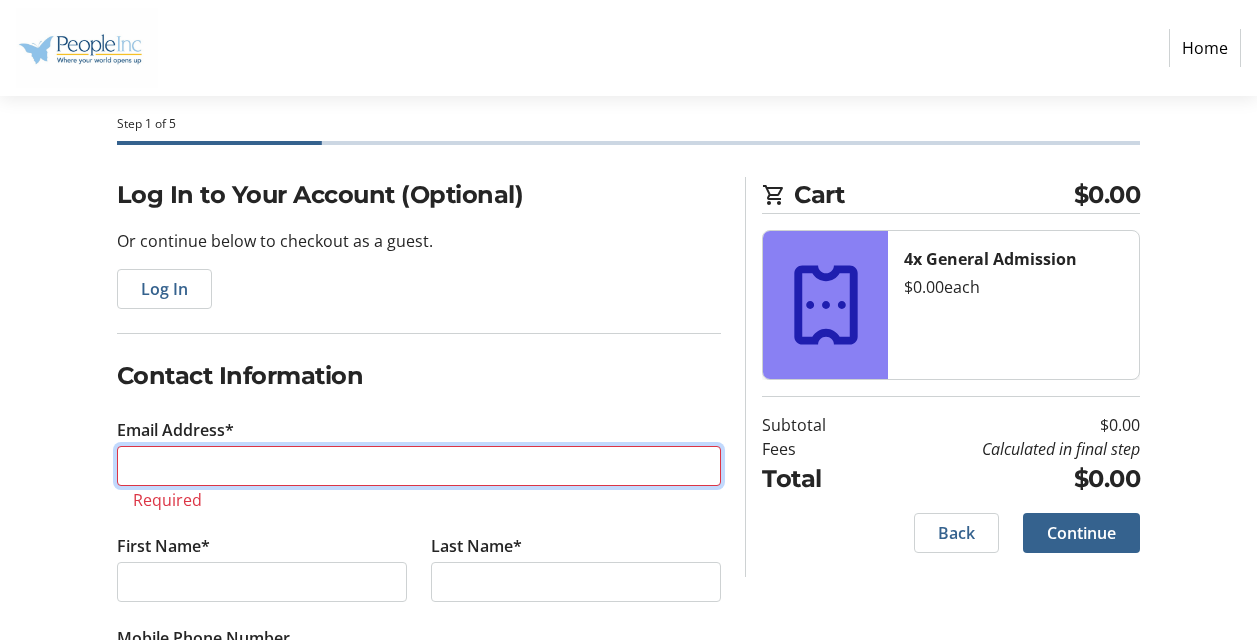 scroll, scrollTop: 187, scrollLeft: 0, axis: vertical 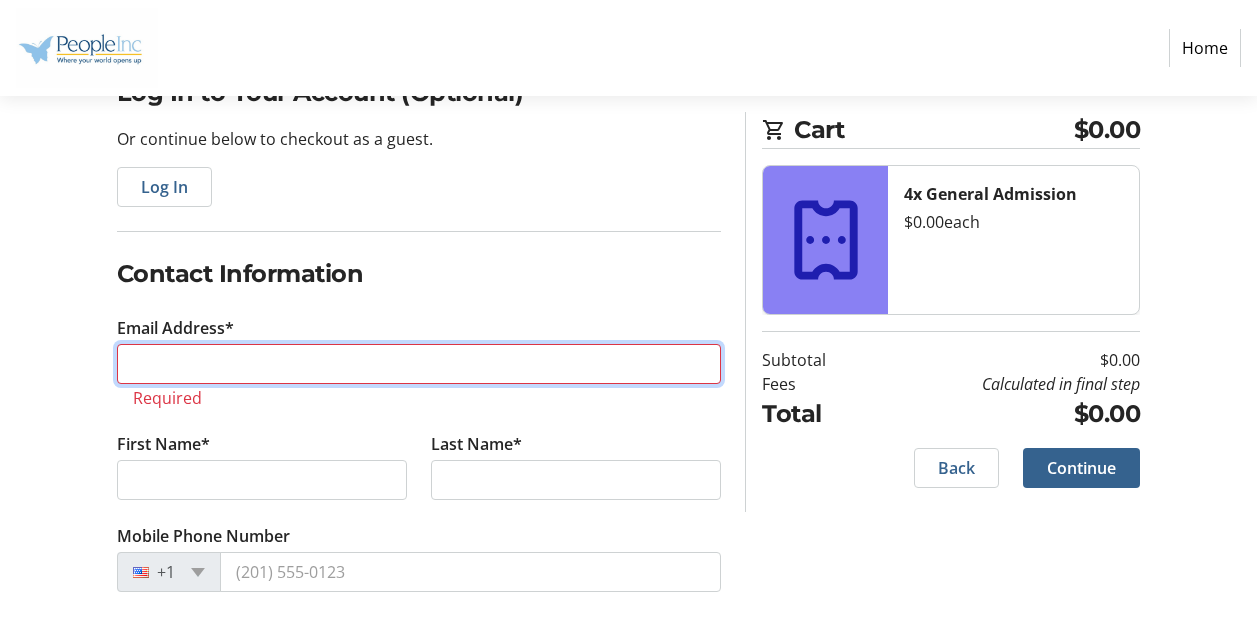click on "Email Address*" at bounding box center [419, 364] 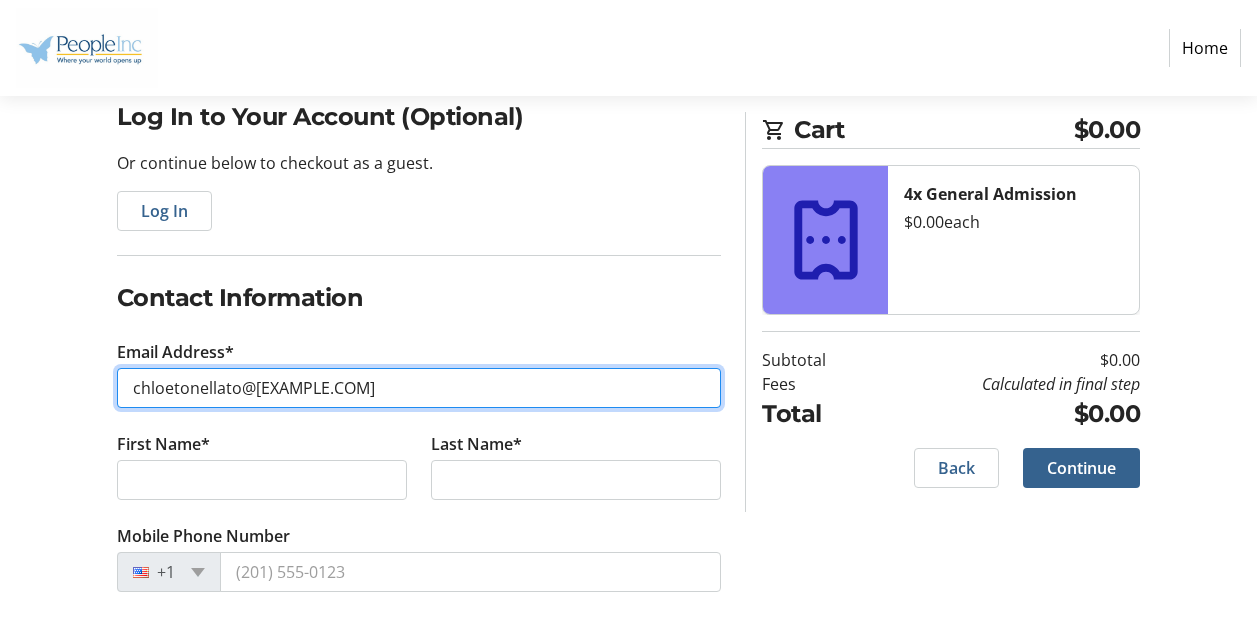 scroll, scrollTop: 163, scrollLeft: 0, axis: vertical 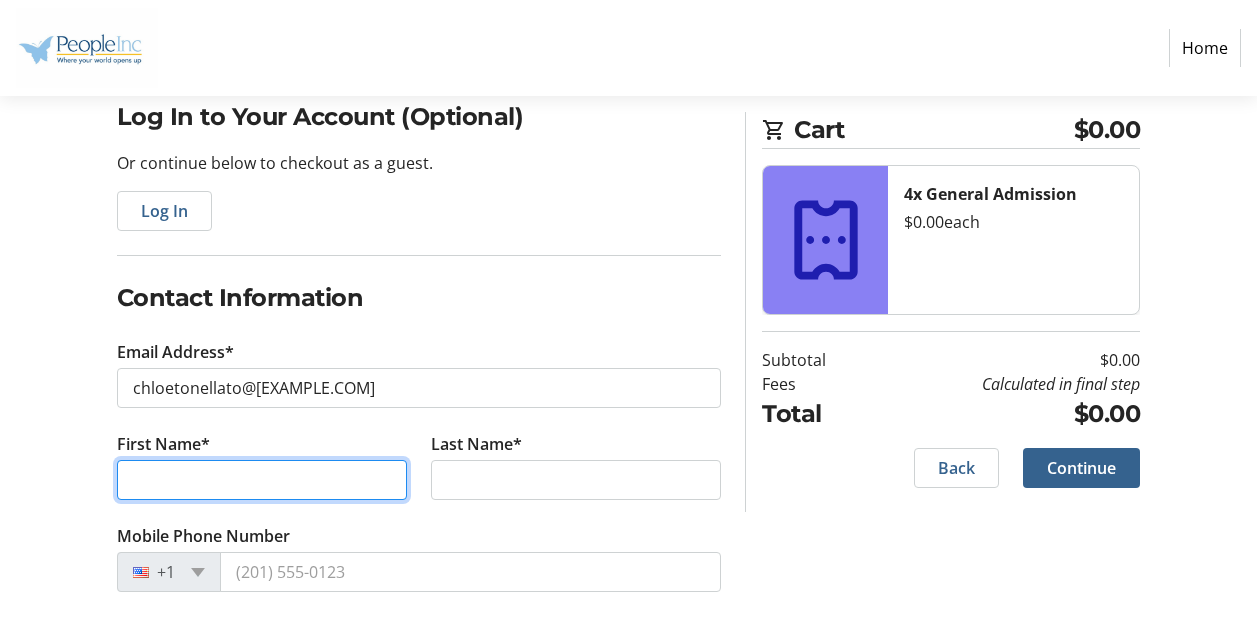 click on "First Name*" at bounding box center [262, 480] 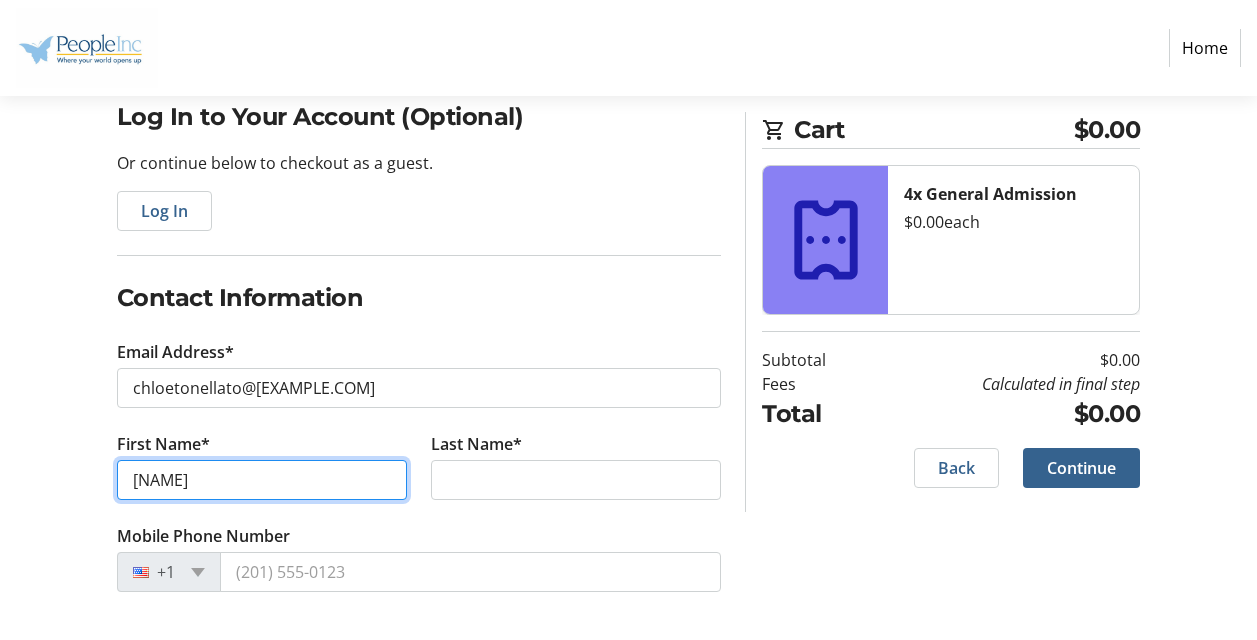type on "[NAME]" 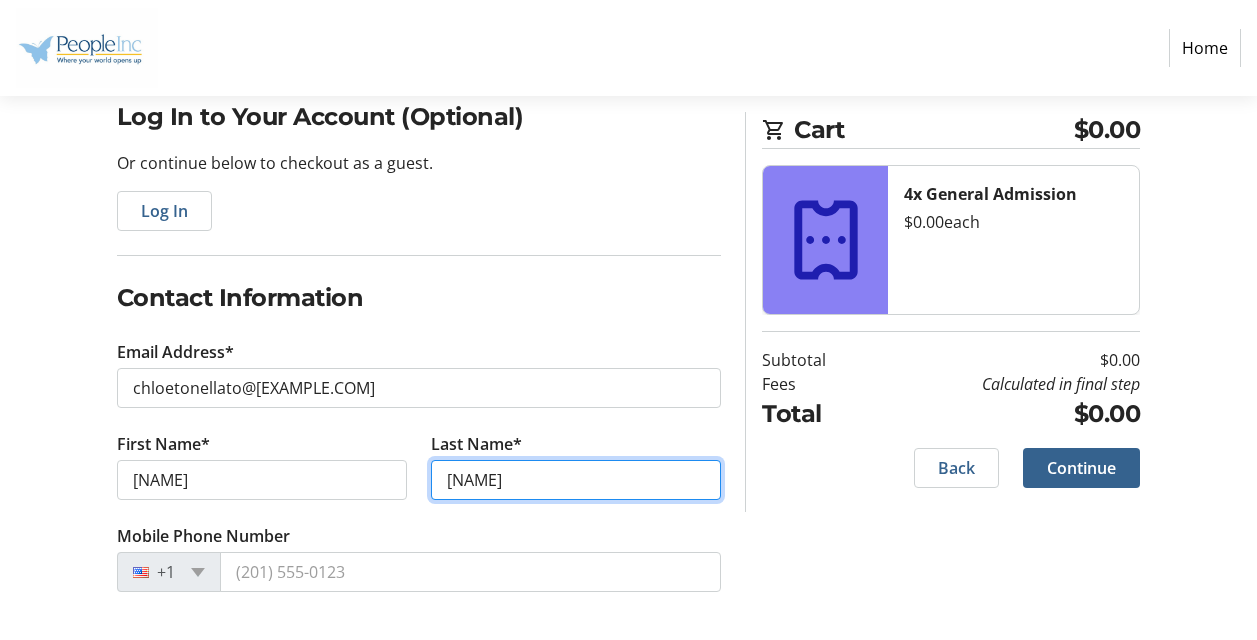 type on "[NAME]" 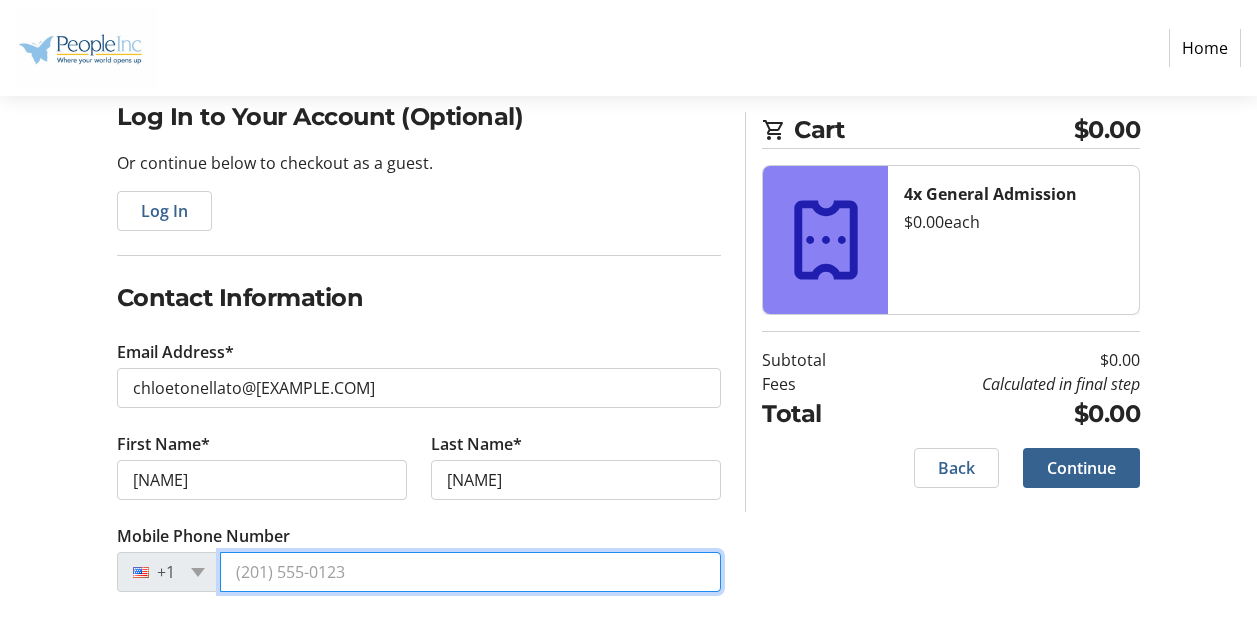 click on "Mobile Phone Number" at bounding box center (471, 572) 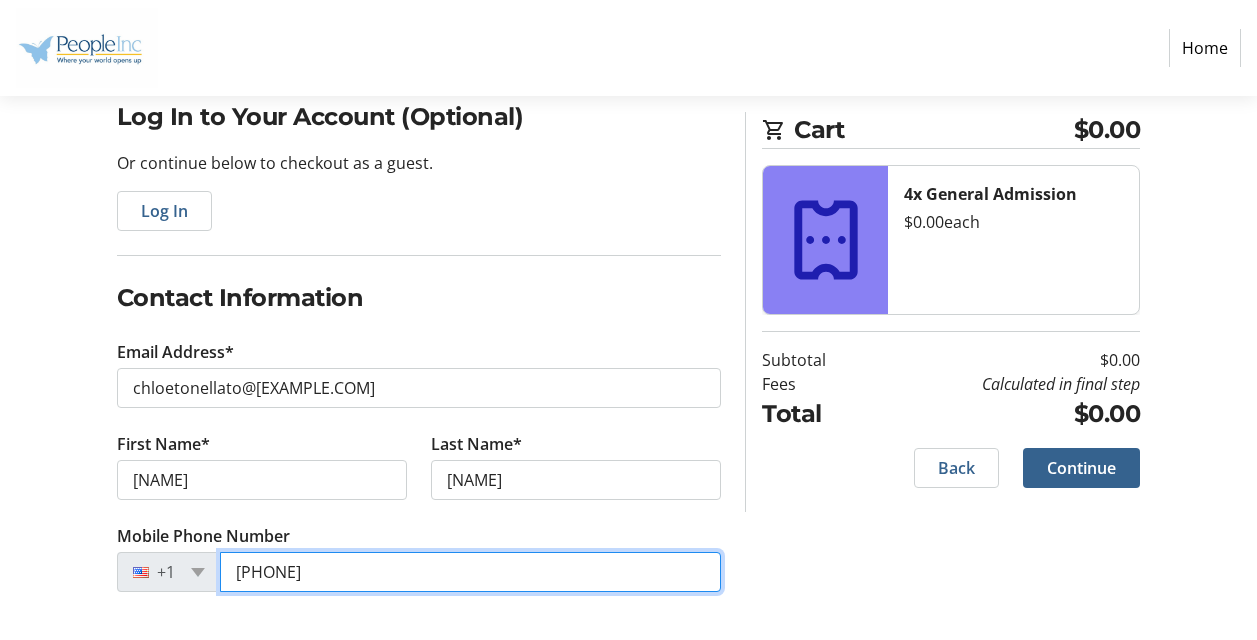 type on "[PHONE]" 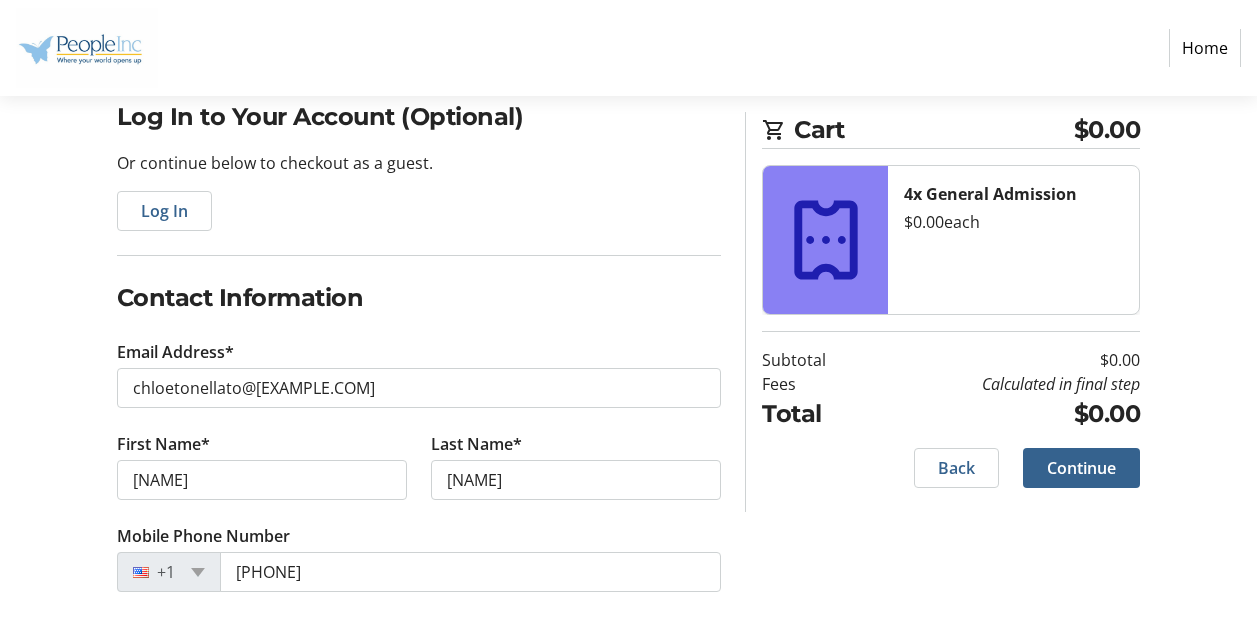 click on "Log In to Your Account (Optional) Or continue below to checkout as a guest.  Log In  Contact Information Email Address* chloetonellato@[EXAMPLE.COM] First Name* [NAME] Last Name* [NAME]  Mobile Phone Number  +1 [PHONE] Cart $0.00 4x General Admission  $0.00   each  Subtotal  $0.00  Fees  Calculated in final step  Total  $0.00   Back   Continue" 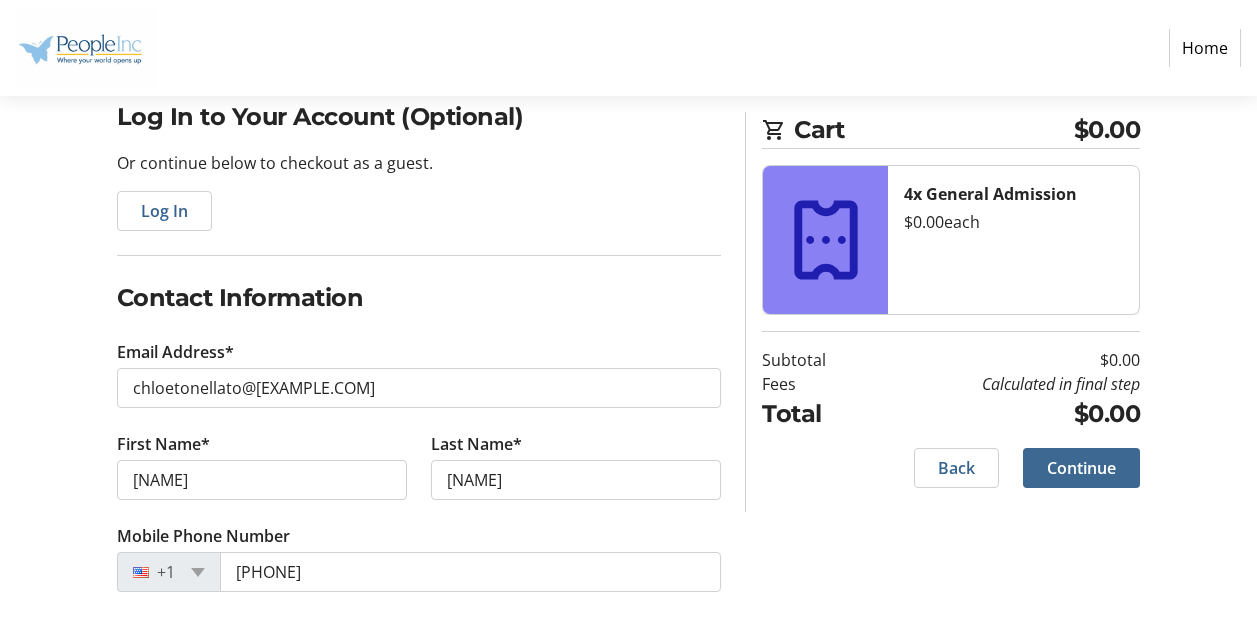 click on "Continue" 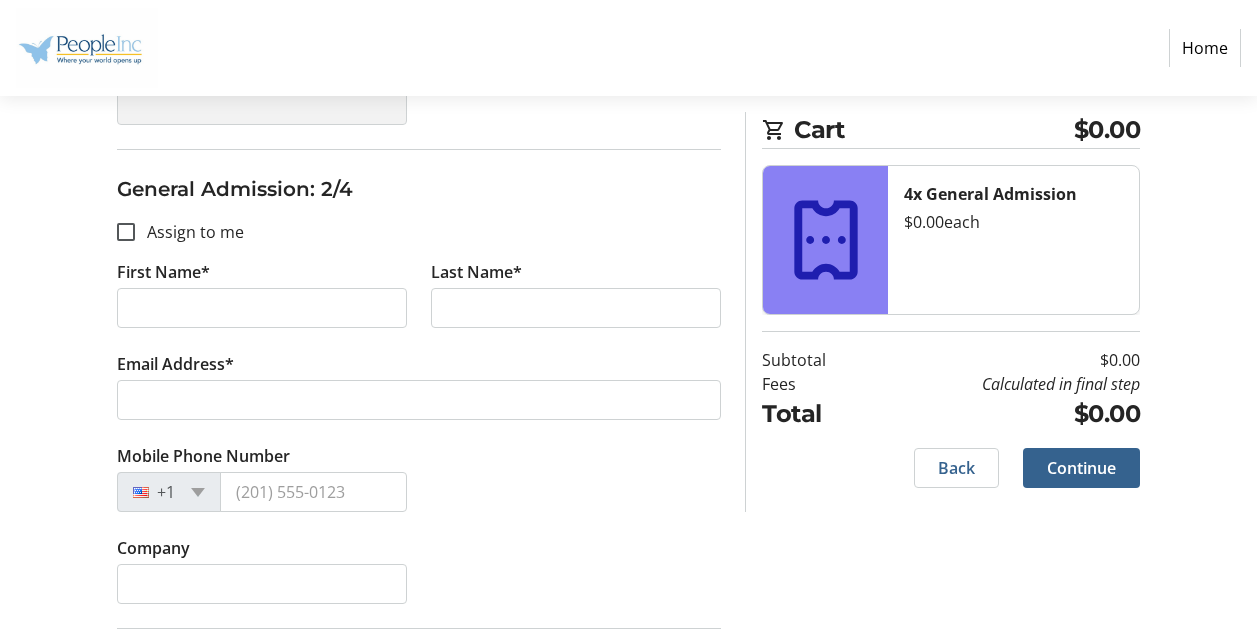 scroll, scrollTop: 700, scrollLeft: 0, axis: vertical 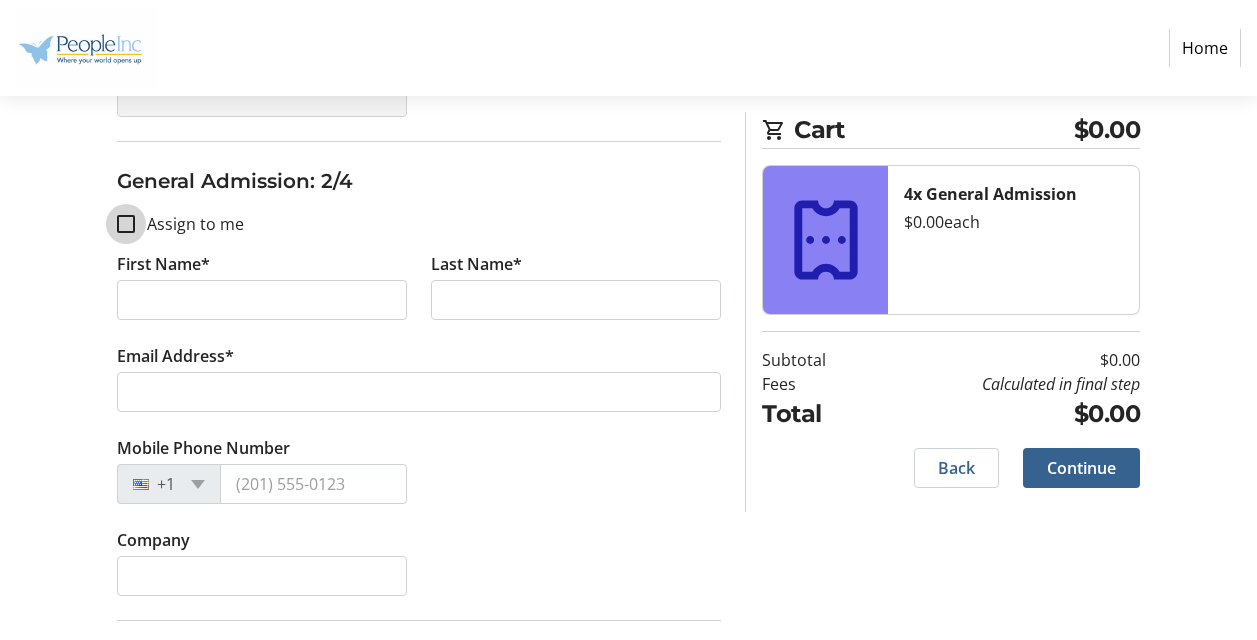 click on "Assign to me" at bounding box center [126, 224] 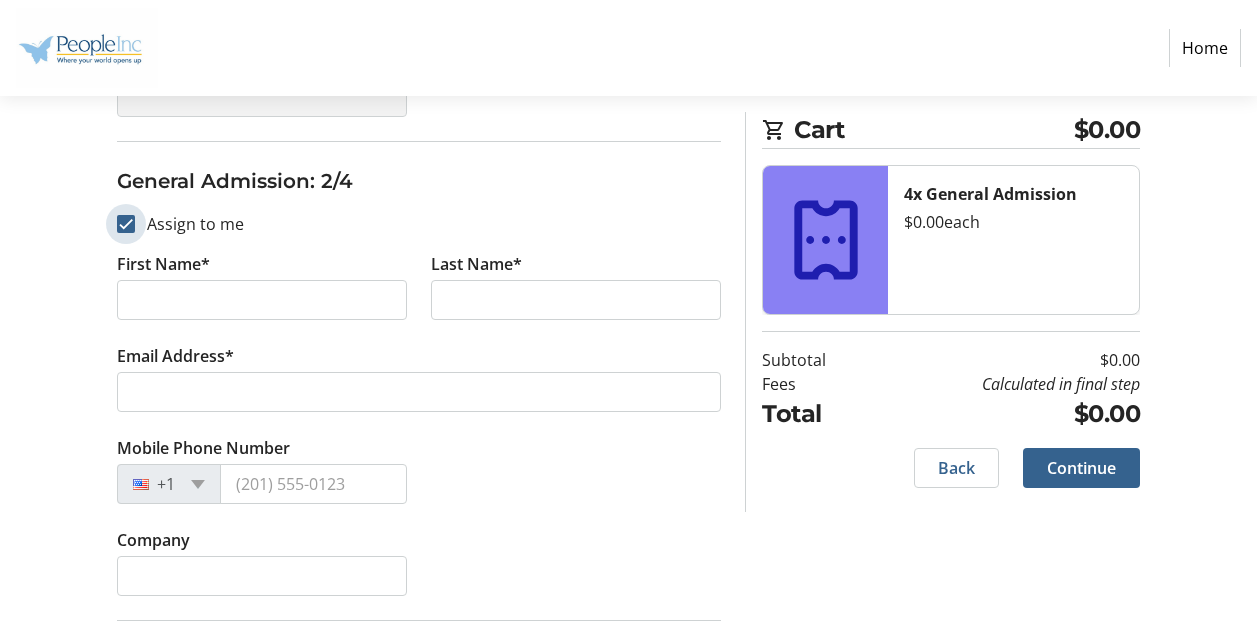 checkbox on "true" 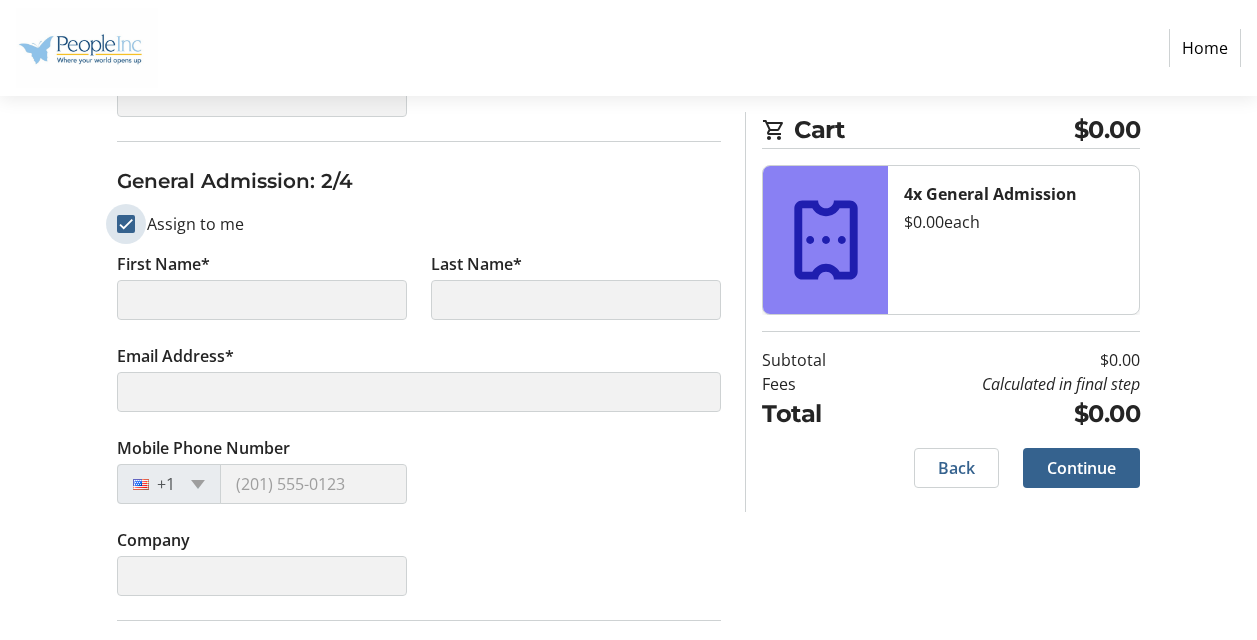 type on "[NAME]" 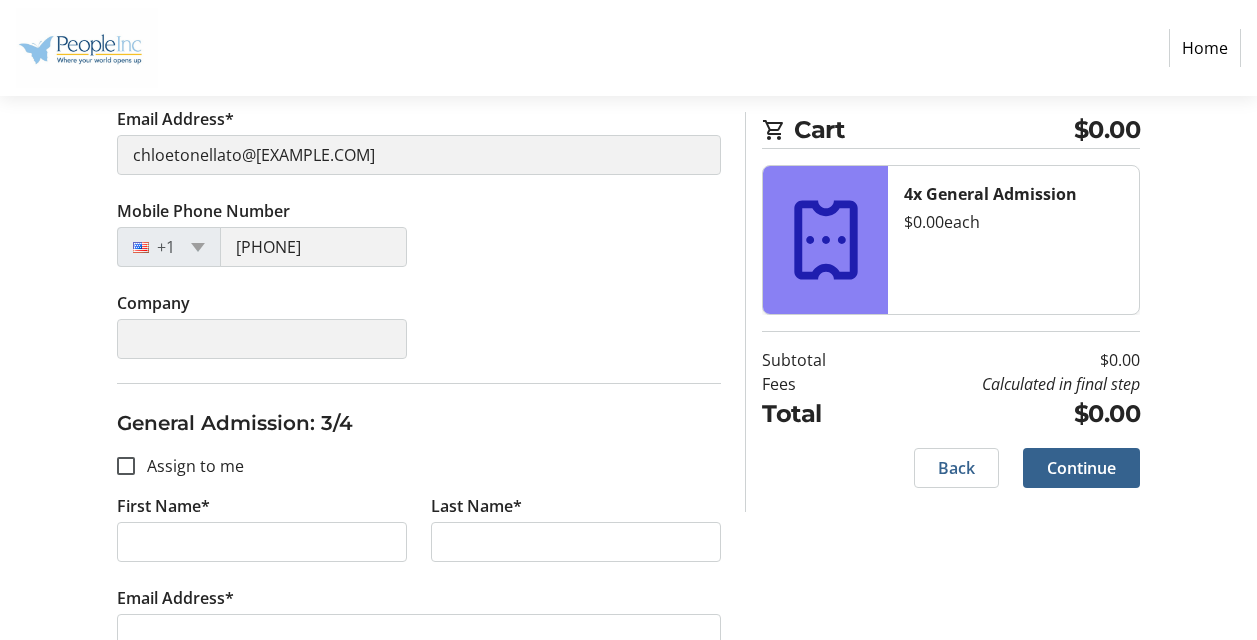 scroll, scrollTop: 1000, scrollLeft: 0, axis: vertical 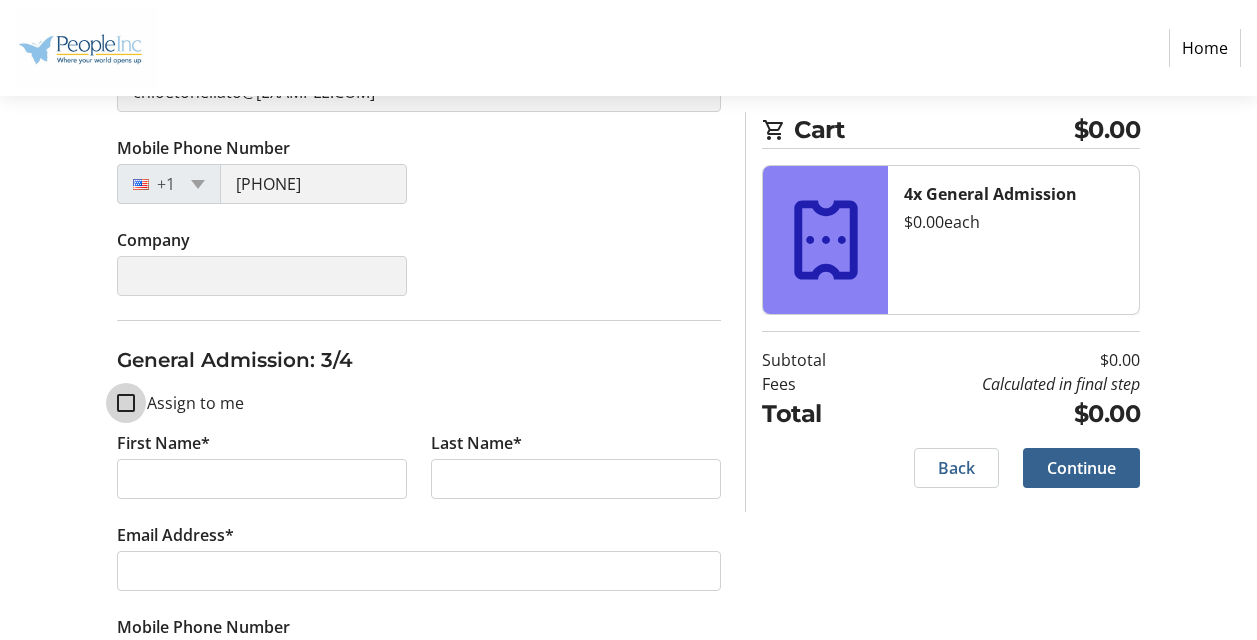 click on "Assign to me" at bounding box center (126, 403) 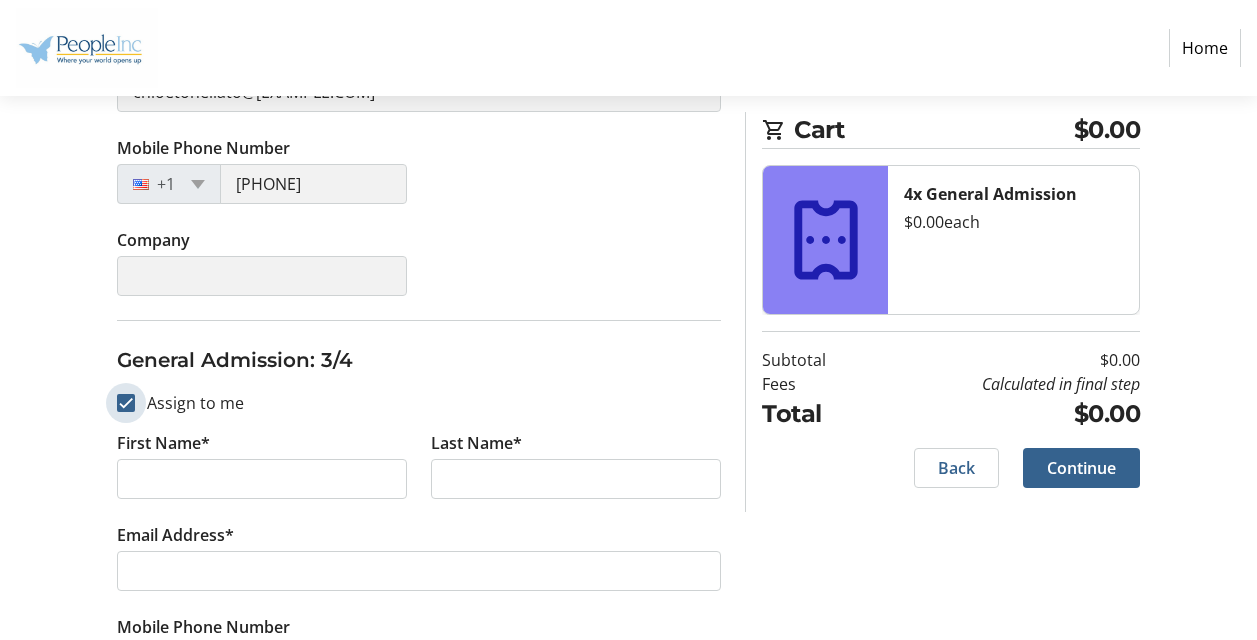 checkbox on "true" 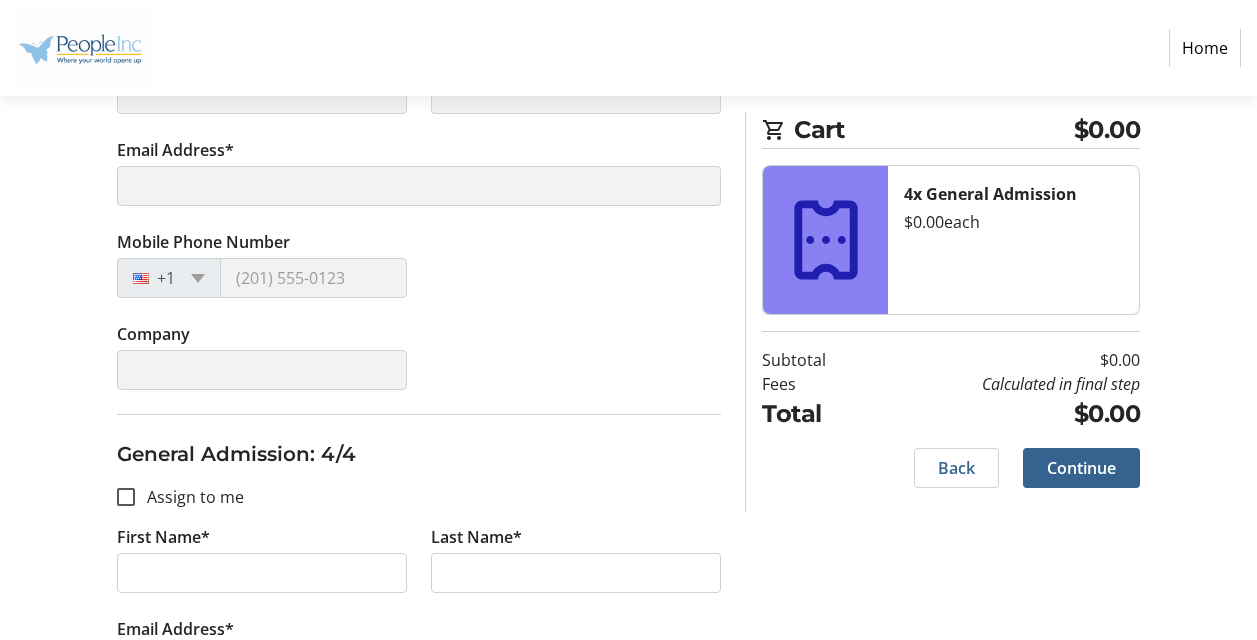scroll, scrollTop: 1400, scrollLeft: 0, axis: vertical 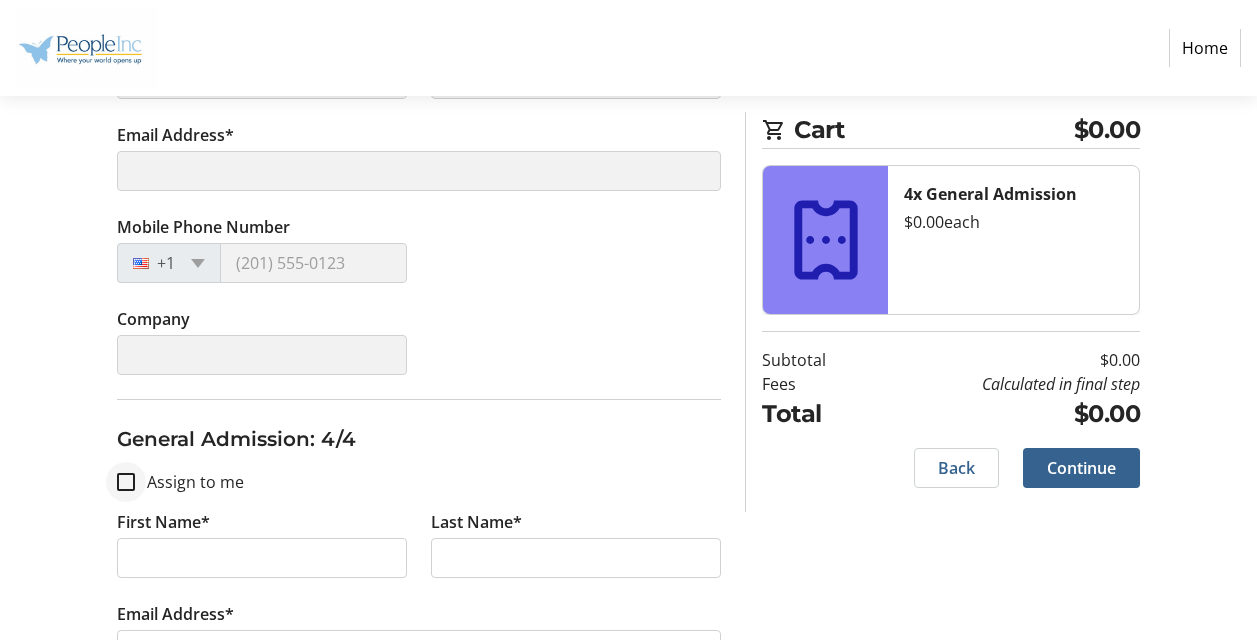 type on "[NAME]" 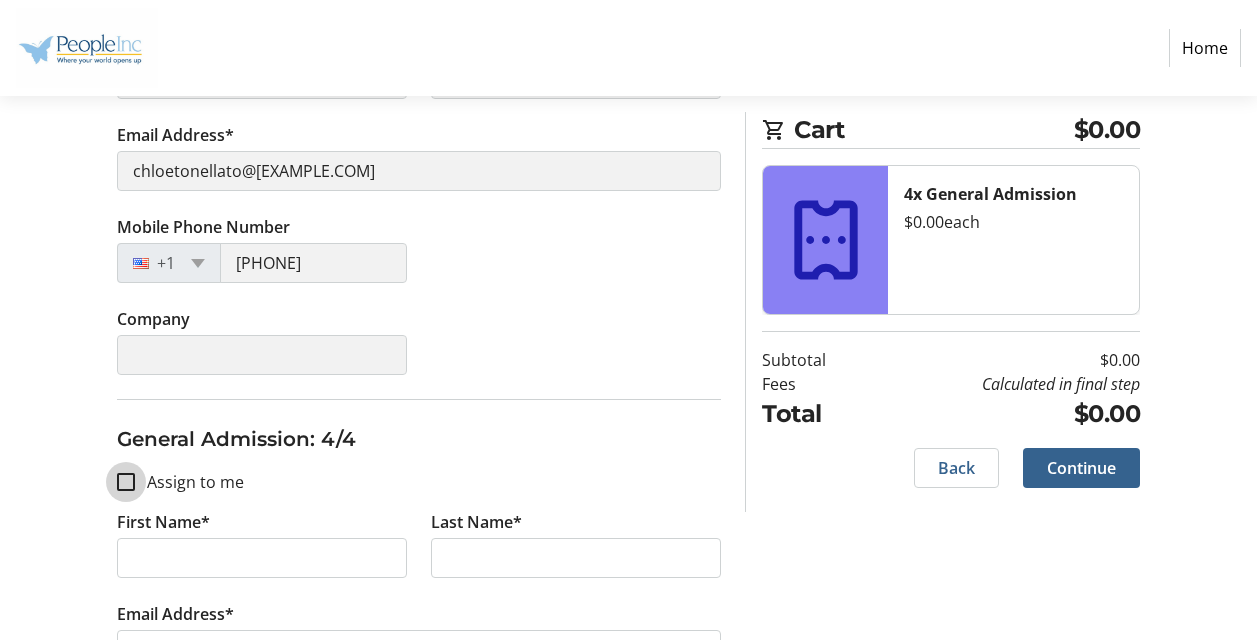 click on "Assign to me" at bounding box center [126, 482] 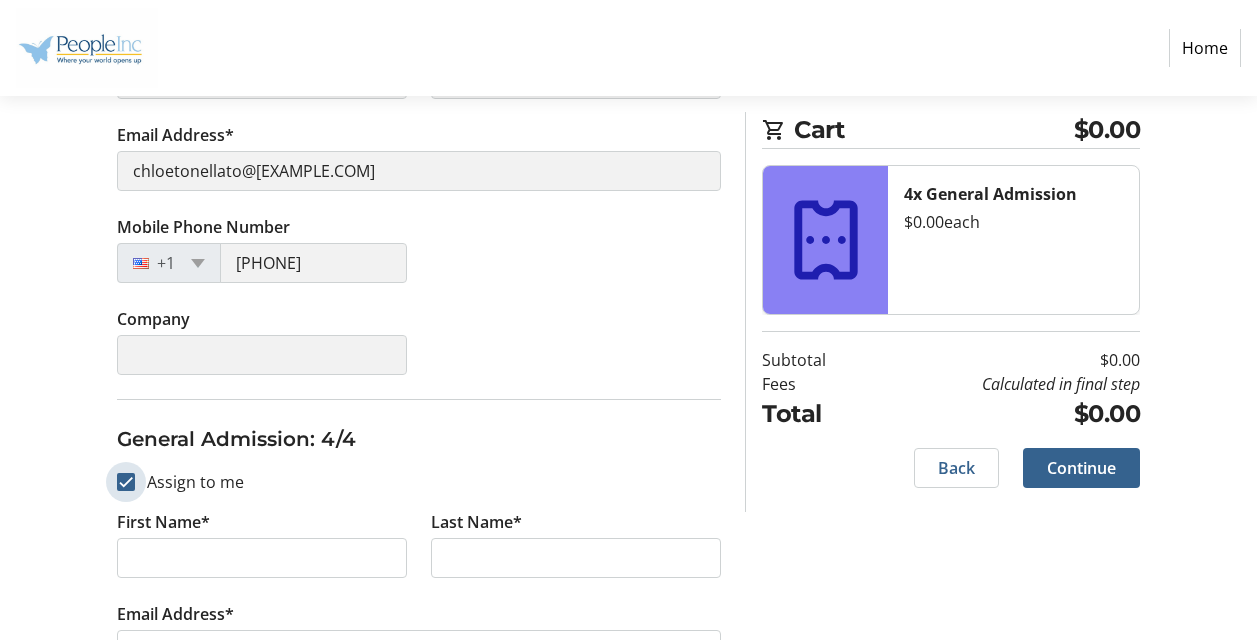 checkbox on "true" 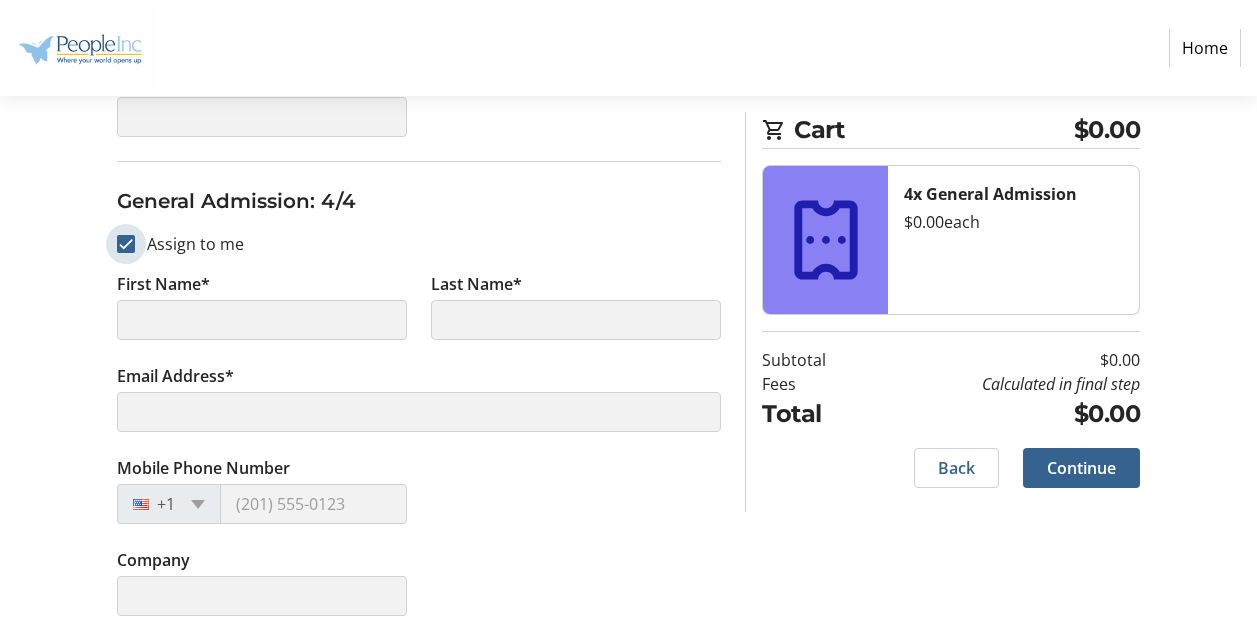type on "[NAME]" 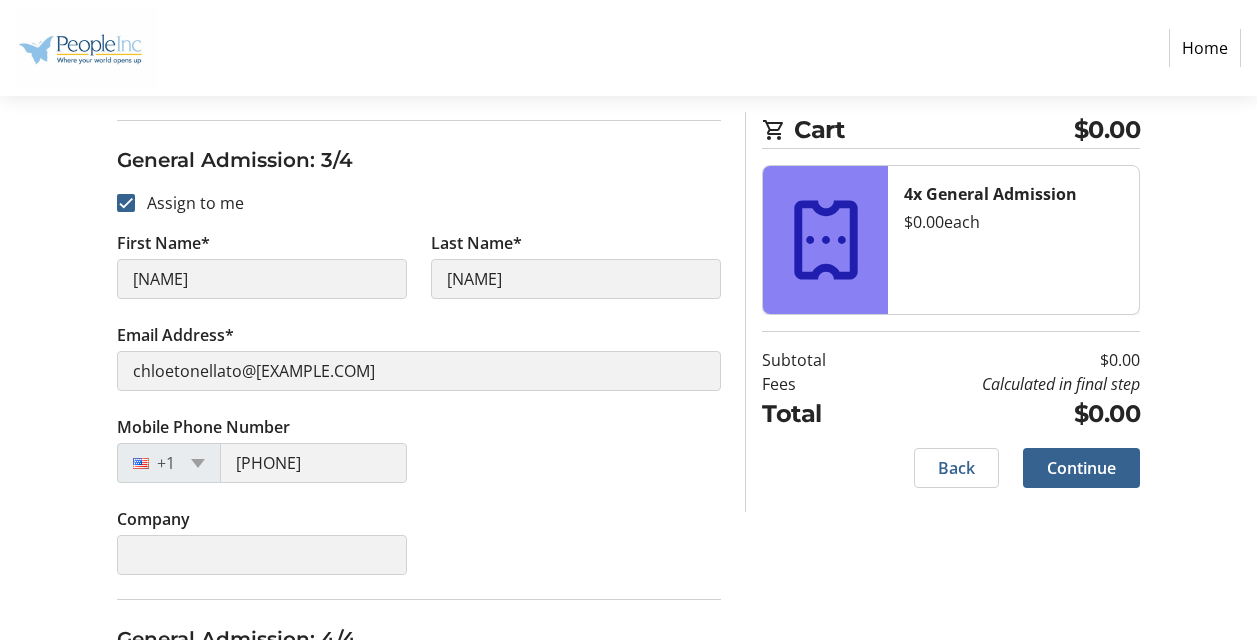 scroll, scrollTop: 1638, scrollLeft: 0, axis: vertical 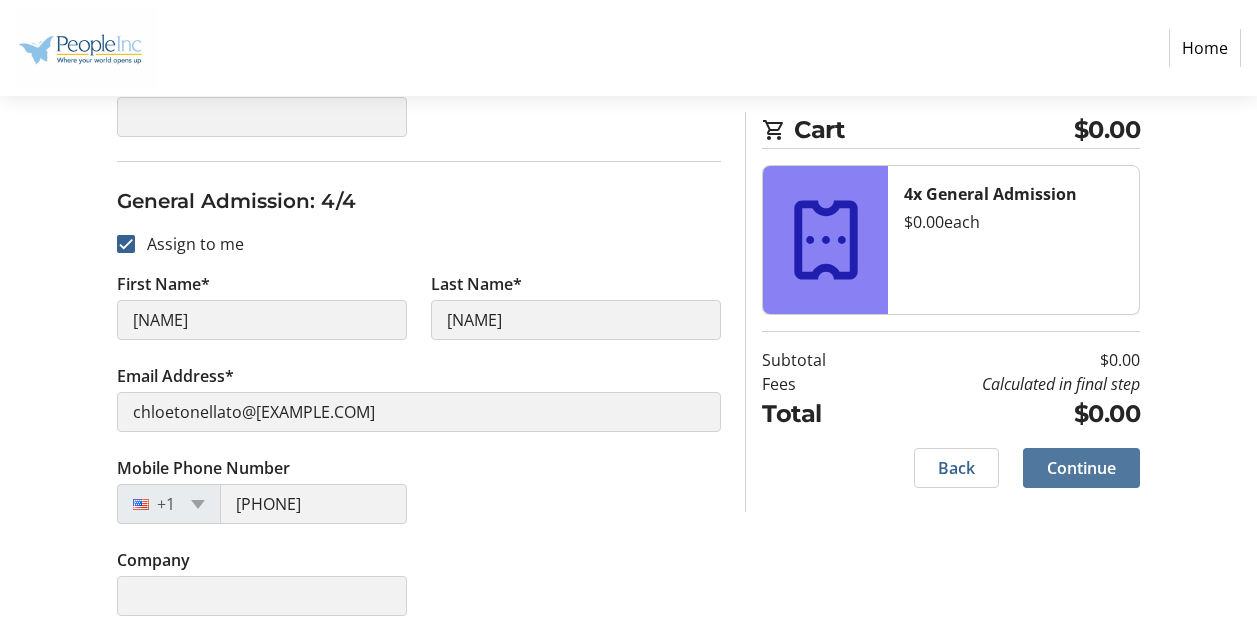 click 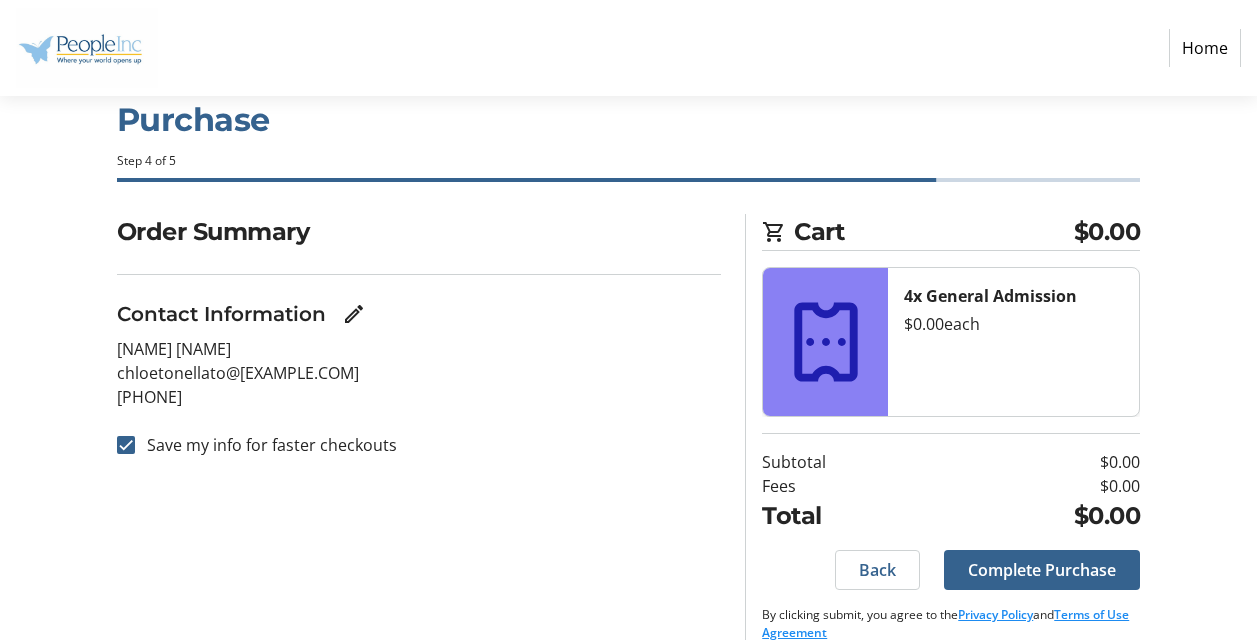 scroll, scrollTop: 74, scrollLeft: 0, axis: vertical 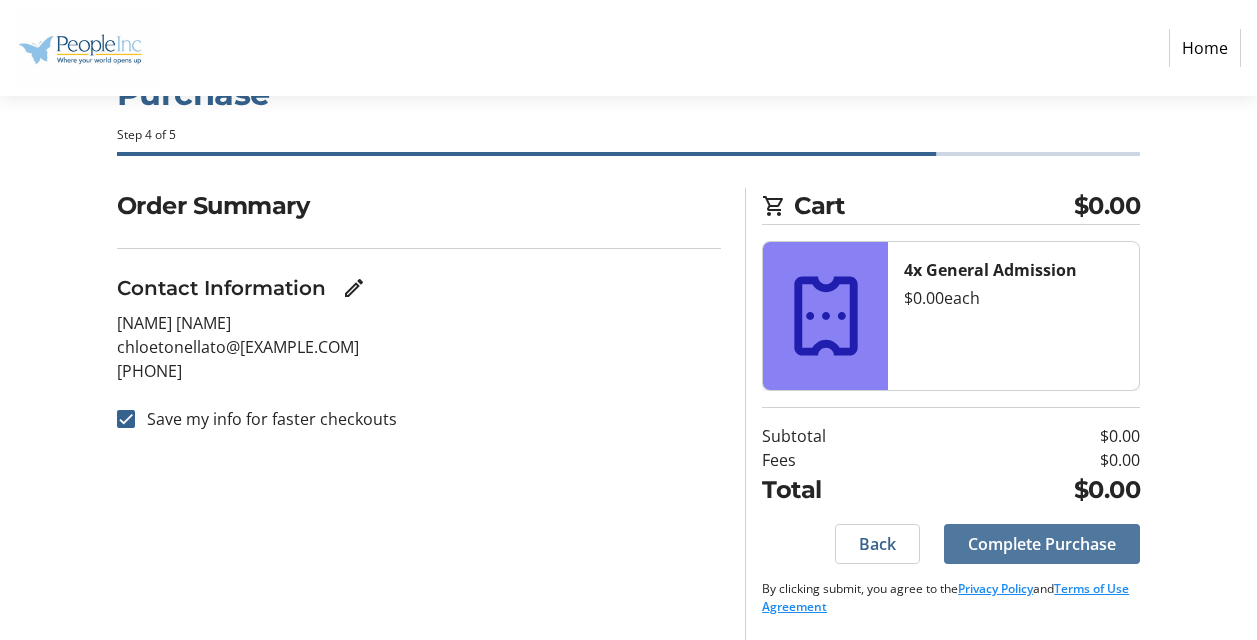 click on "Complete Purchase" 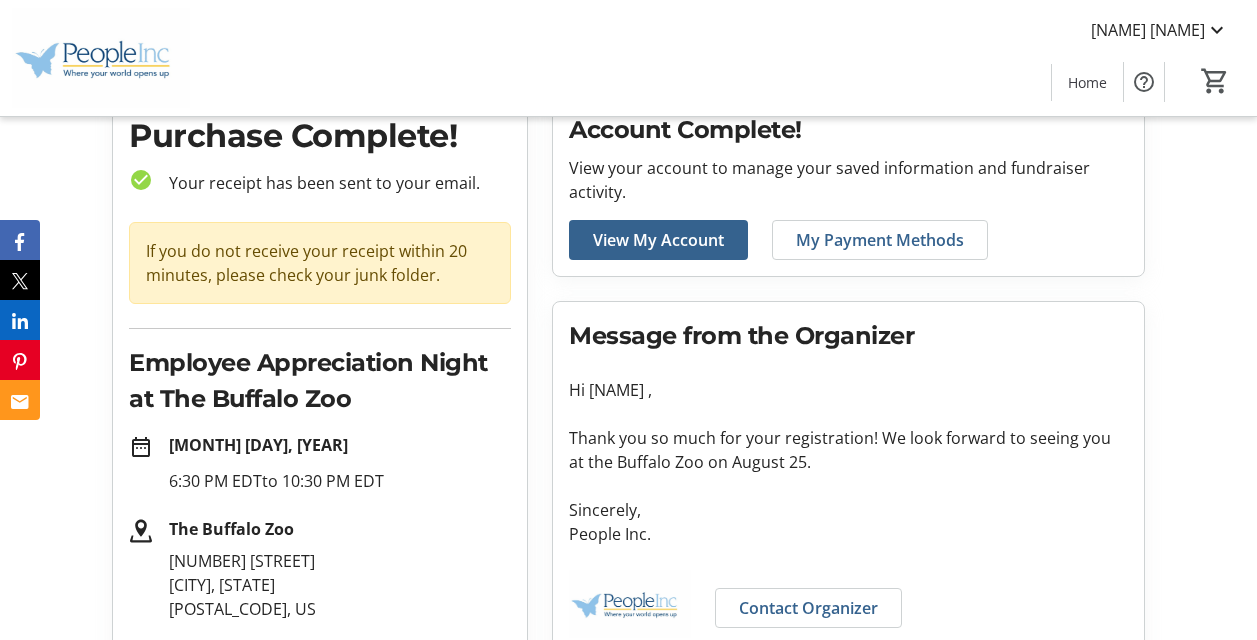 scroll, scrollTop: 0, scrollLeft: 0, axis: both 